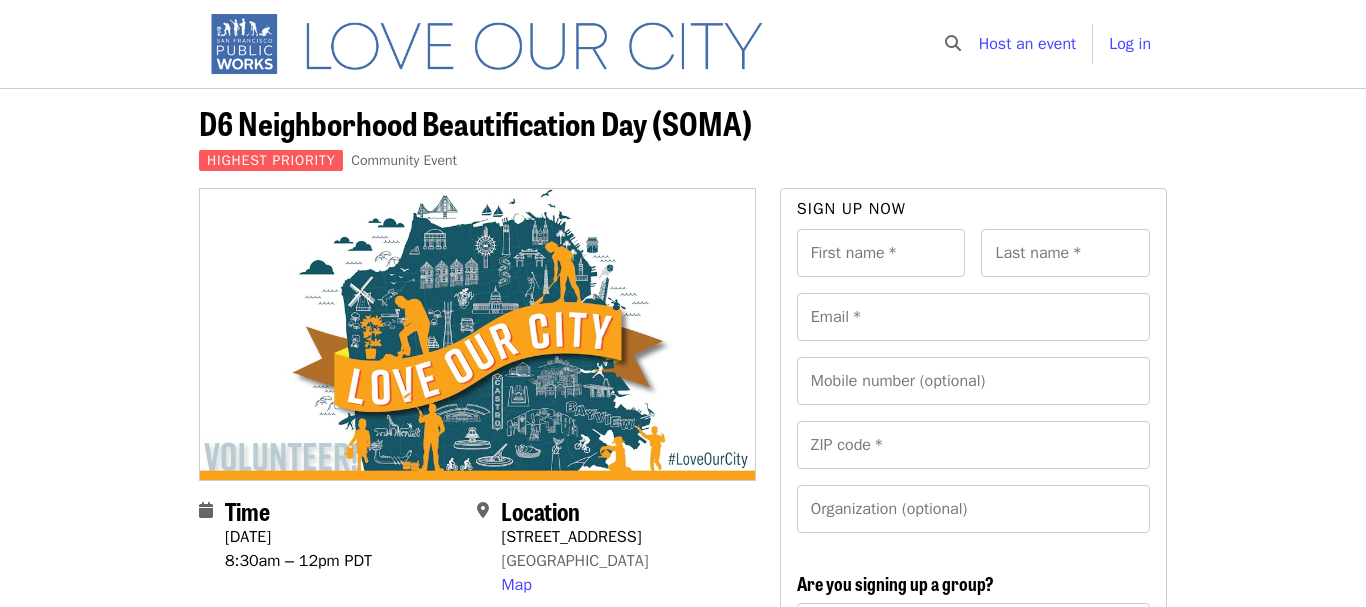 scroll, scrollTop: 0, scrollLeft: 0, axis: both 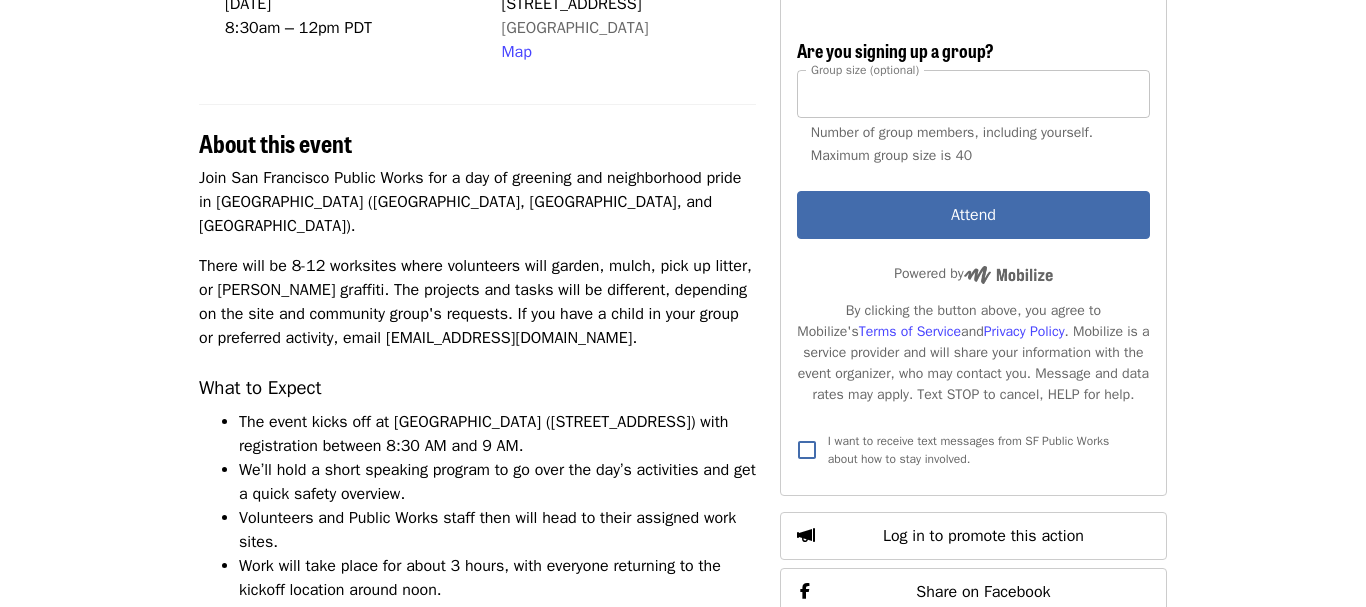 type on "*" 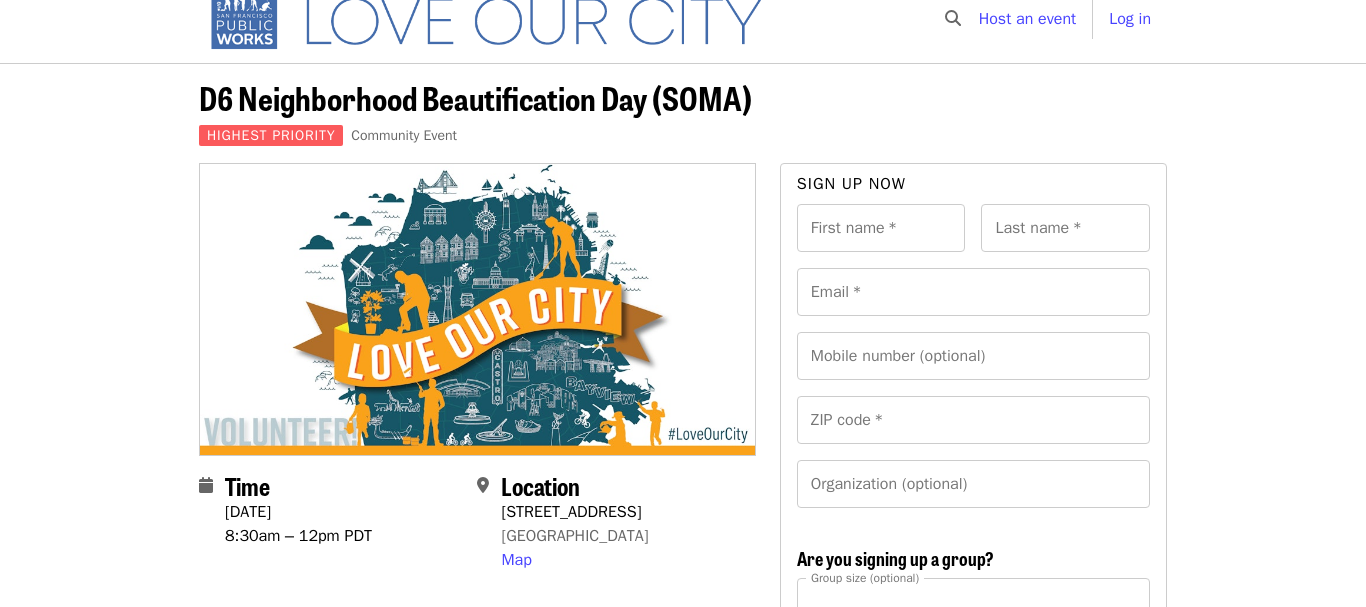 scroll, scrollTop: 0, scrollLeft: 0, axis: both 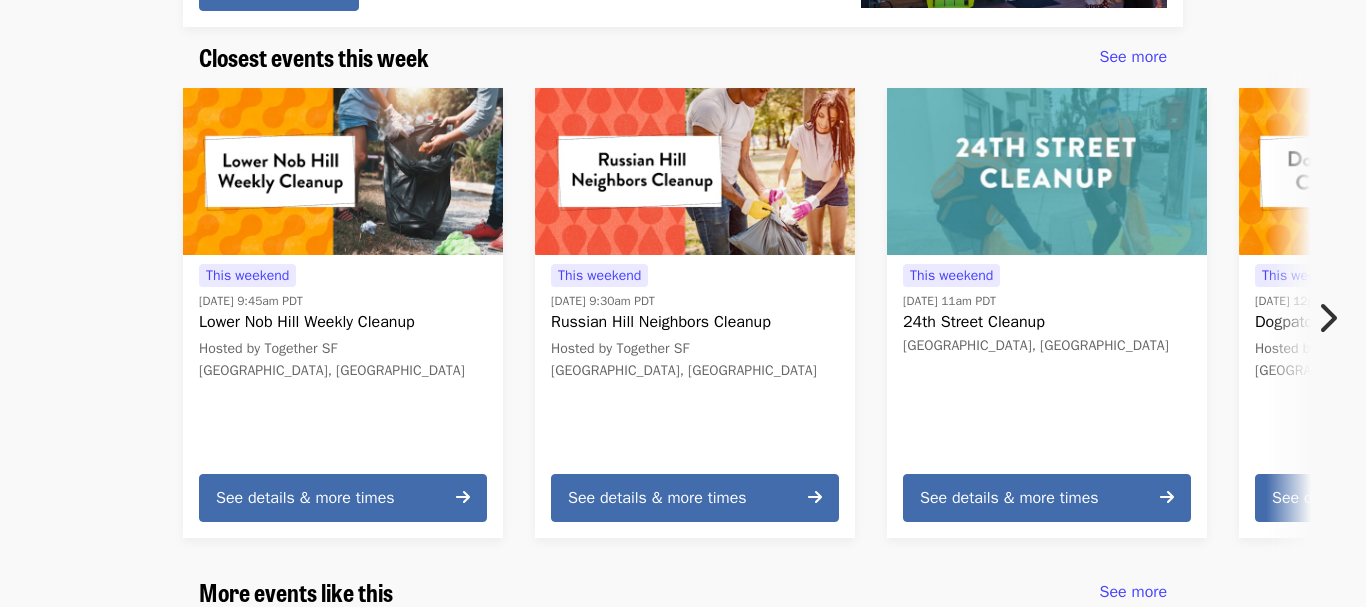 click at bounding box center (1327, 318) 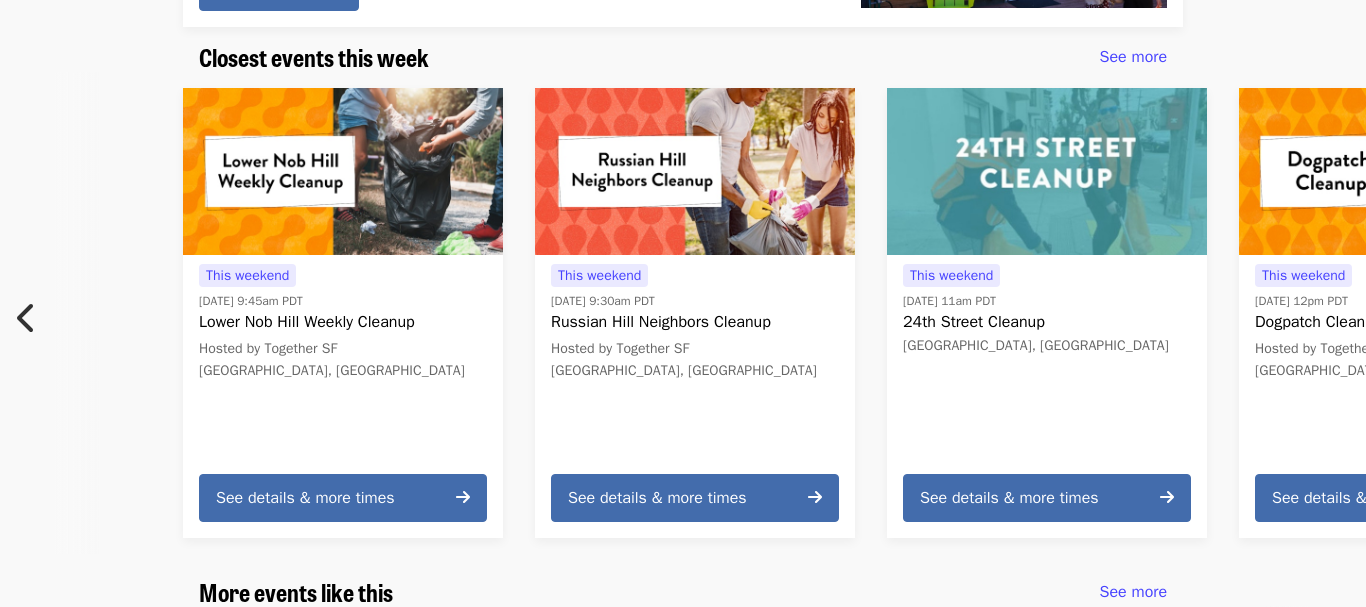 scroll, scrollTop: 0, scrollLeft: 724, axis: horizontal 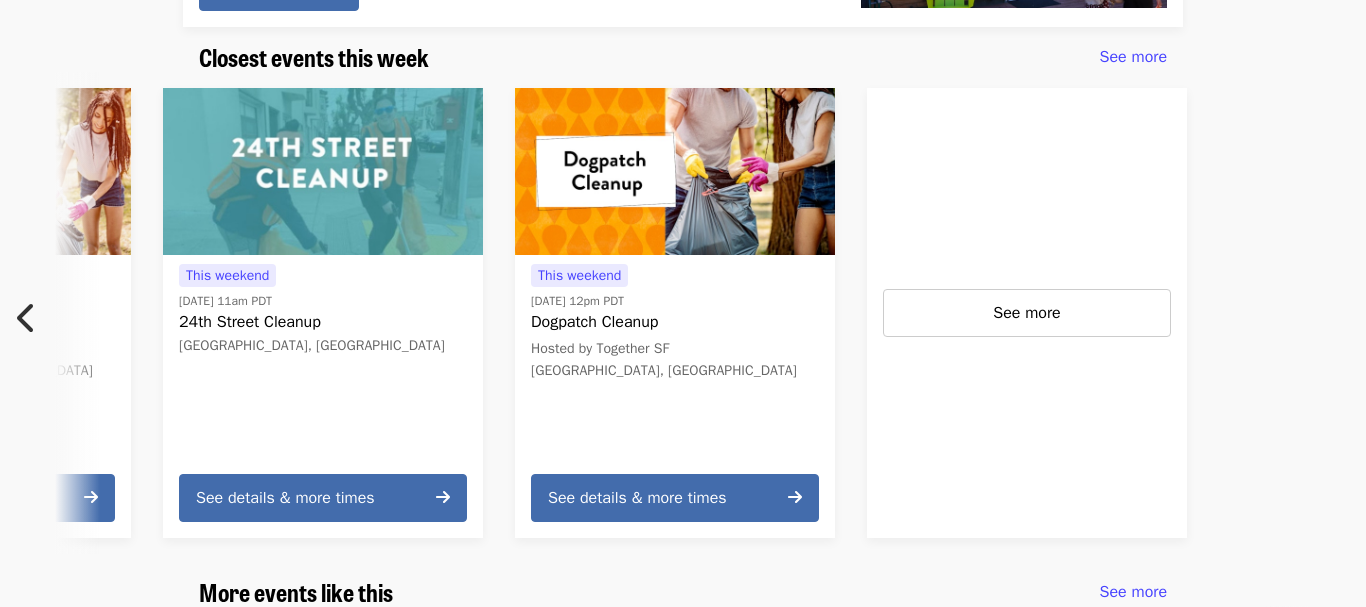click at bounding box center (27, 318) 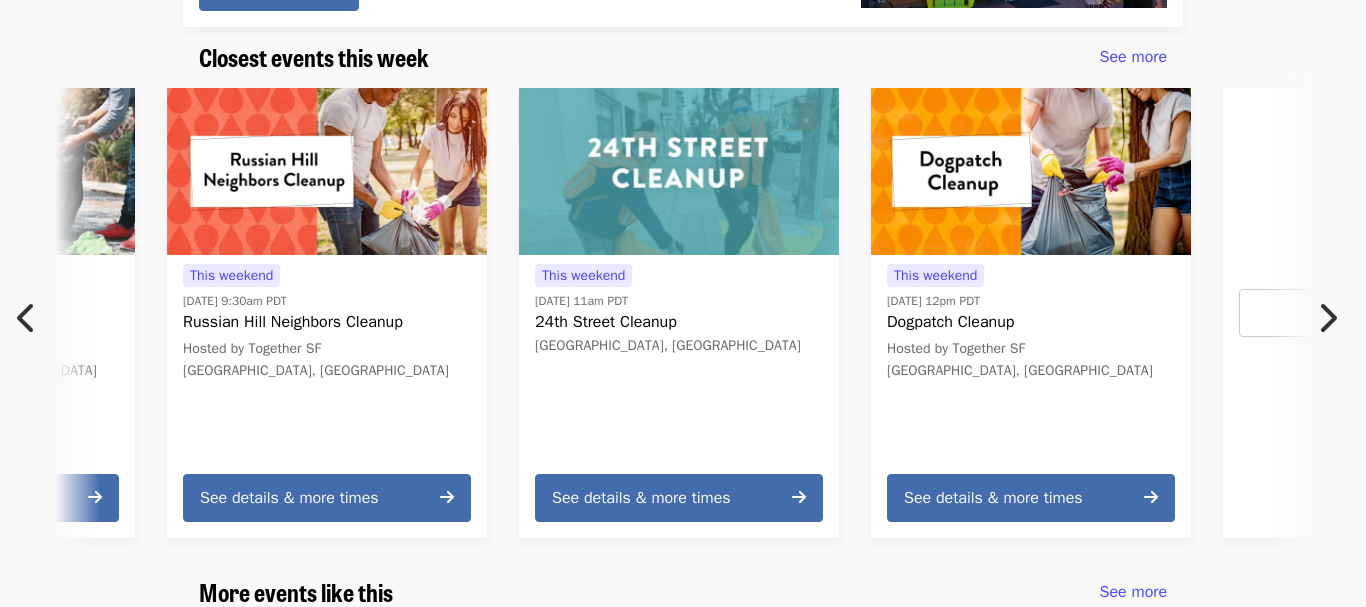 scroll, scrollTop: 0, scrollLeft: 372, axis: horizontal 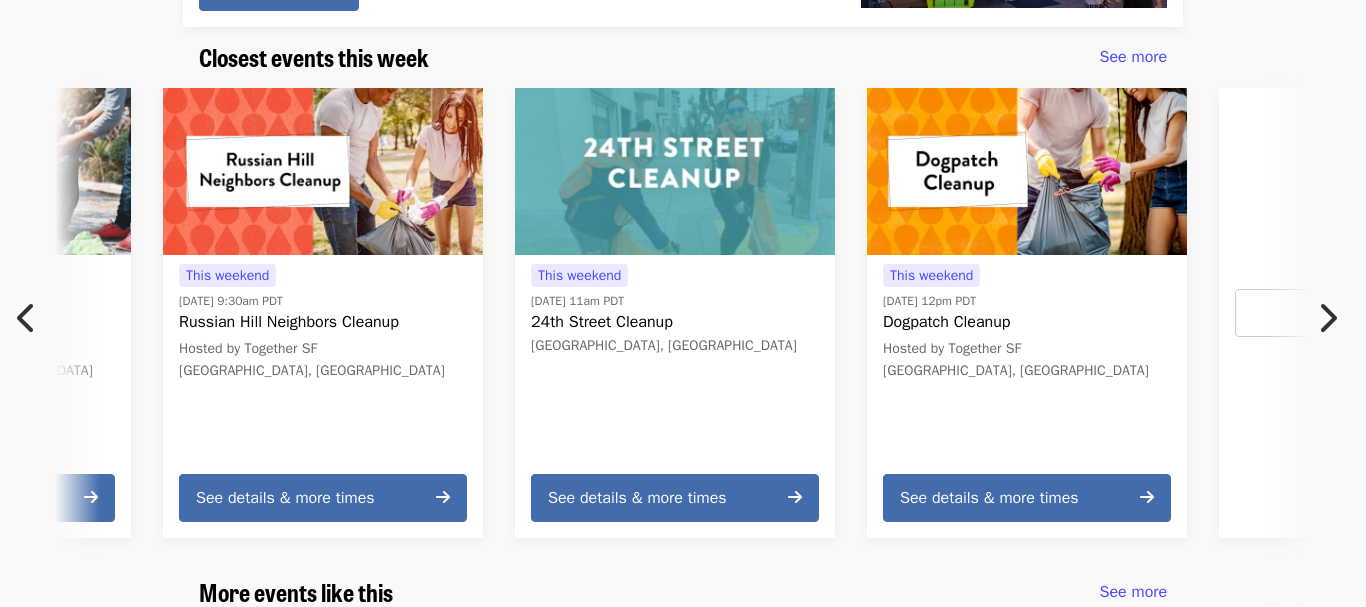 click at bounding box center [27, 318] 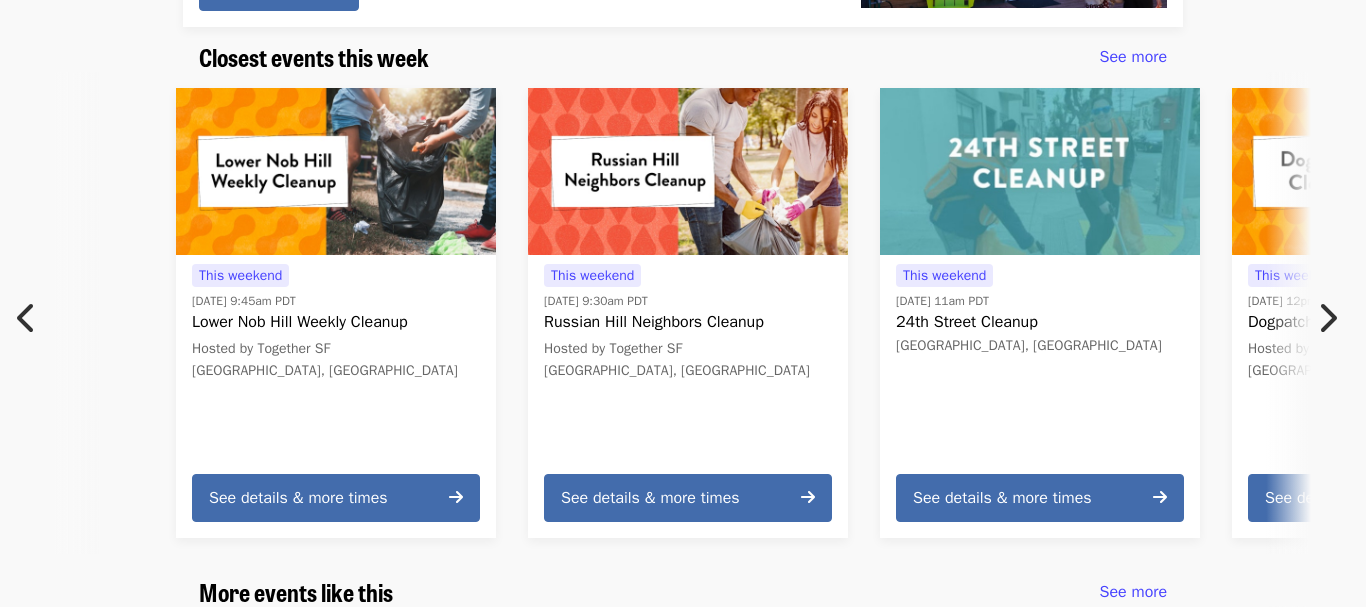 scroll, scrollTop: 0, scrollLeft: 0, axis: both 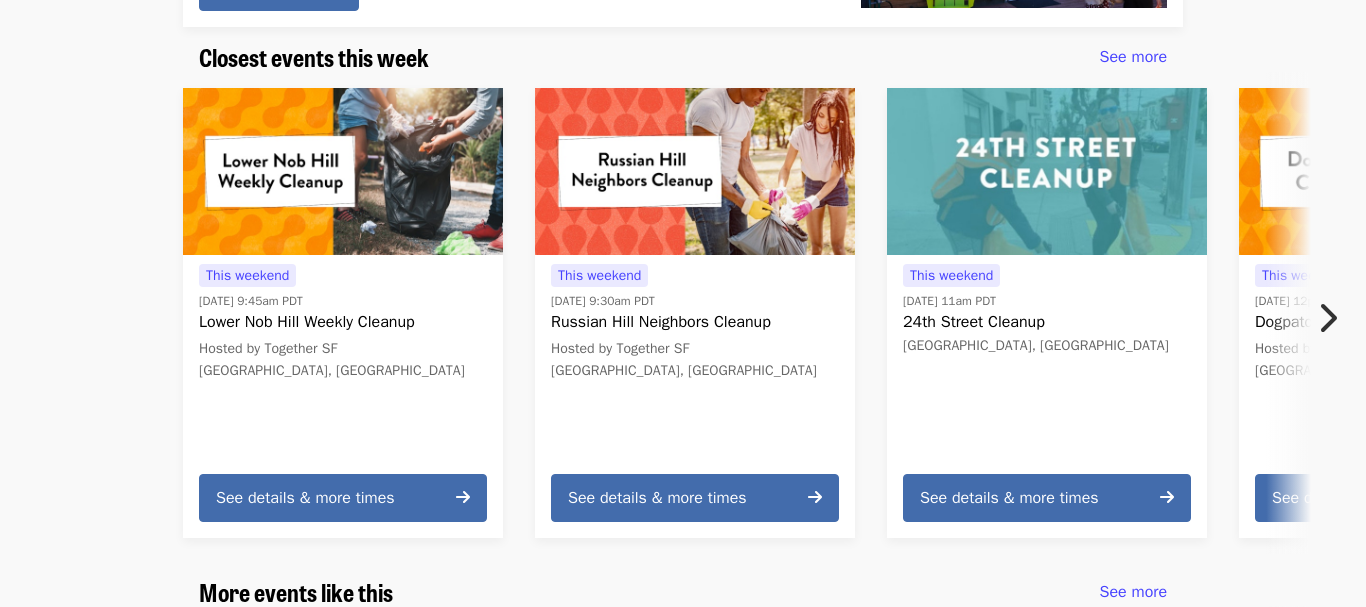 click at bounding box center [1327, 318] 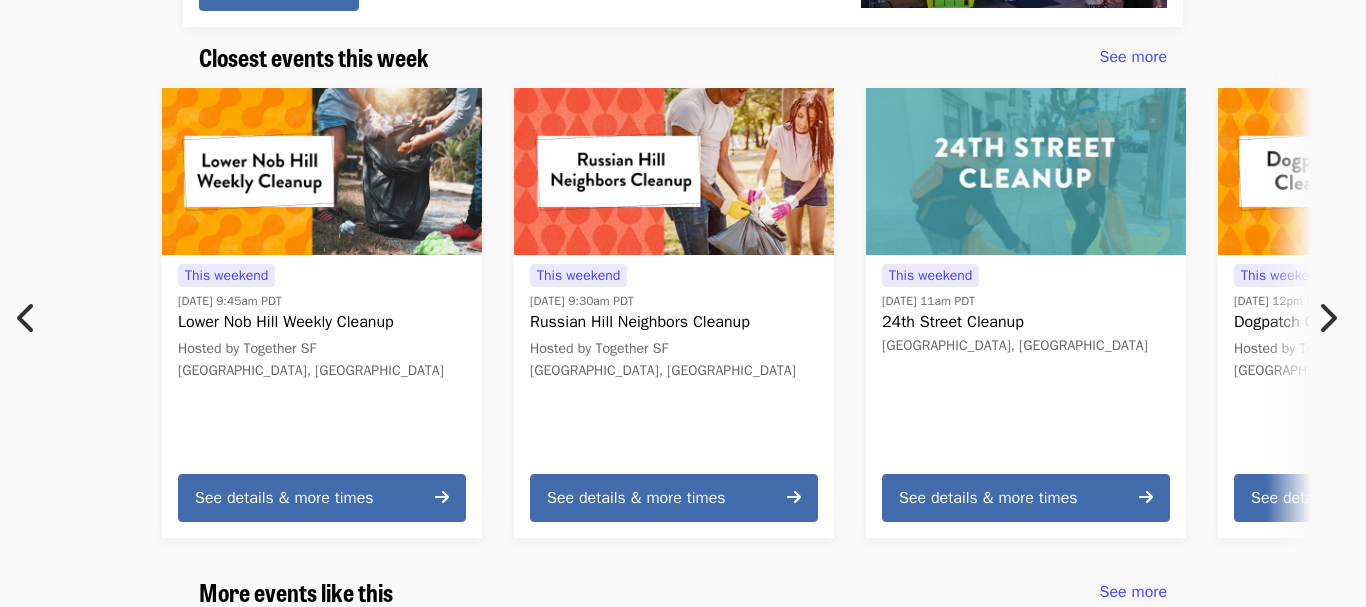 scroll, scrollTop: 0, scrollLeft: 20, axis: horizontal 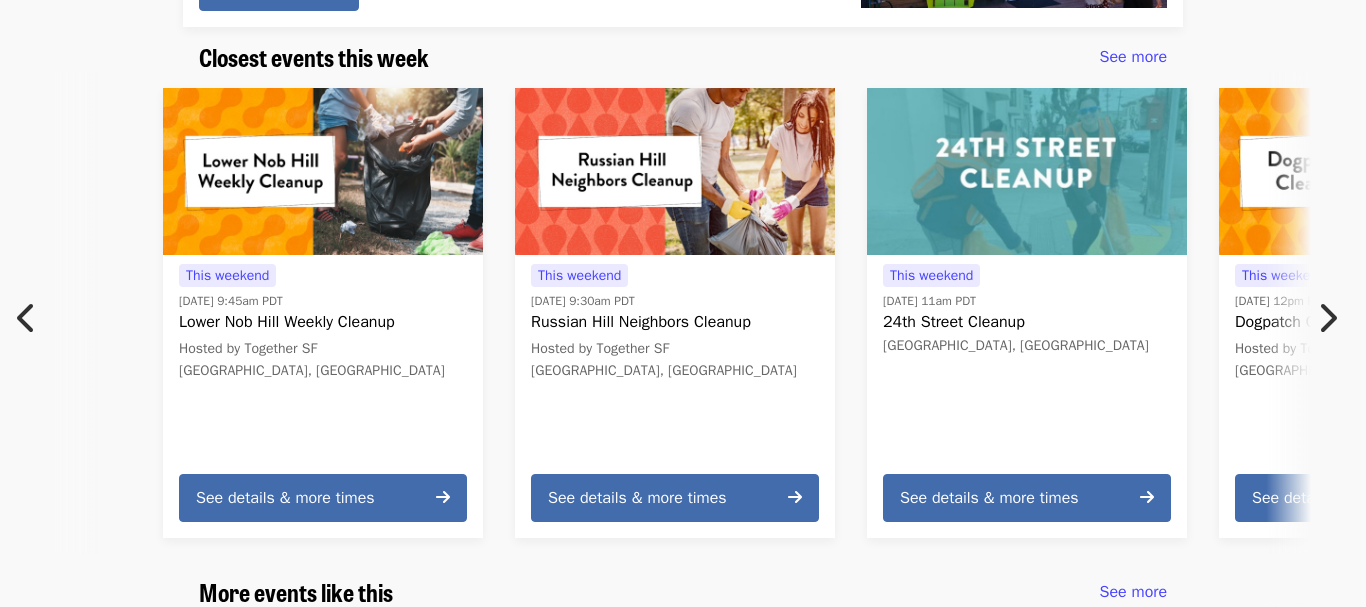 click at bounding box center (1333, 318) 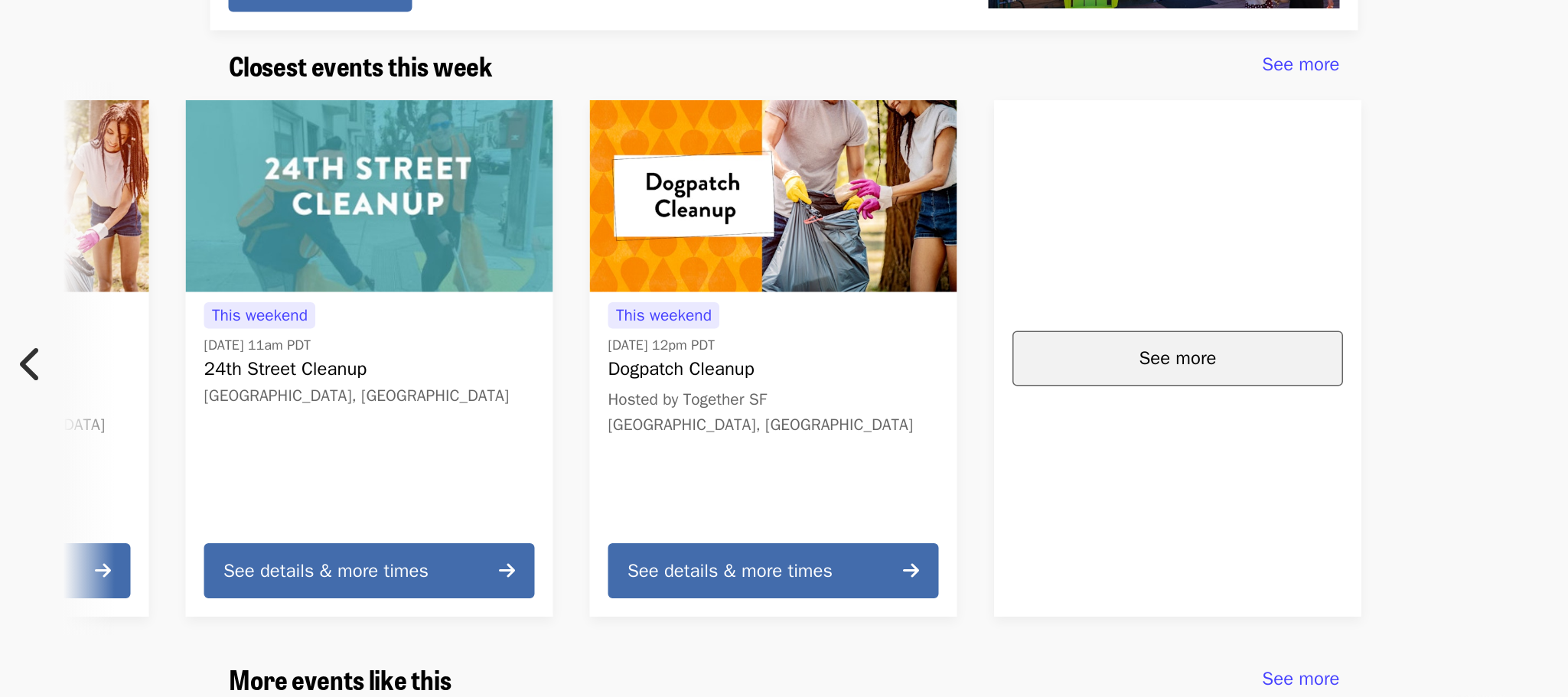 scroll, scrollTop: 0, scrollLeft: 554, axis: horizontal 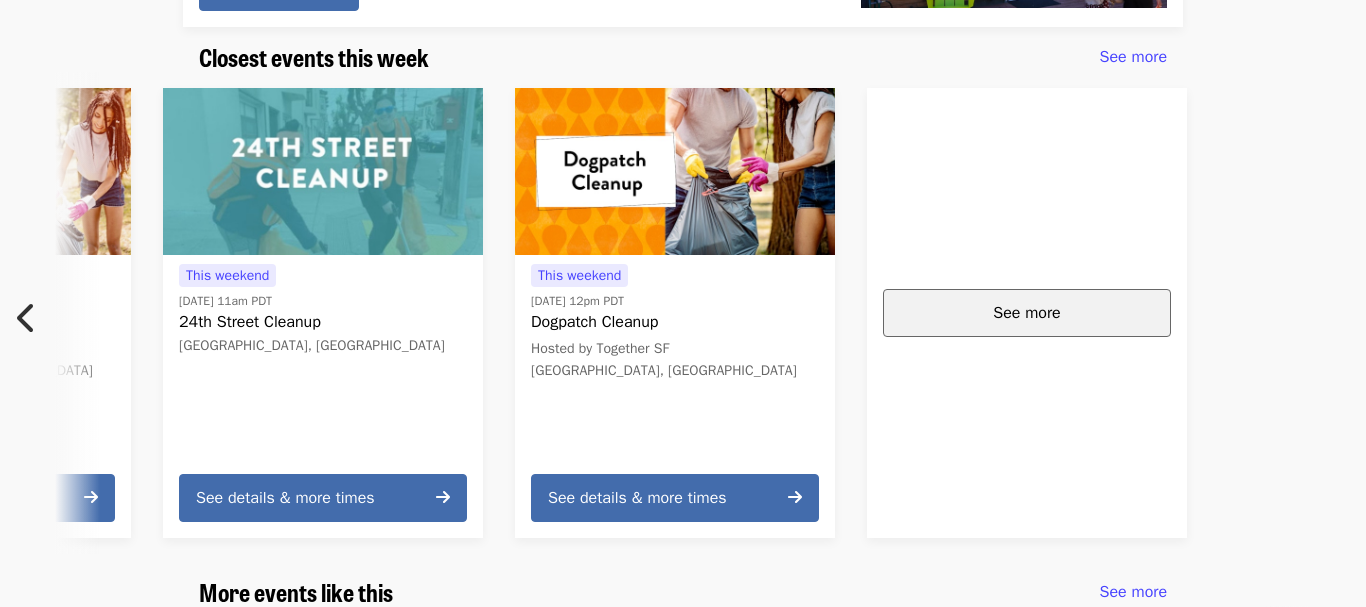 click on "See more" at bounding box center [1026, 313] 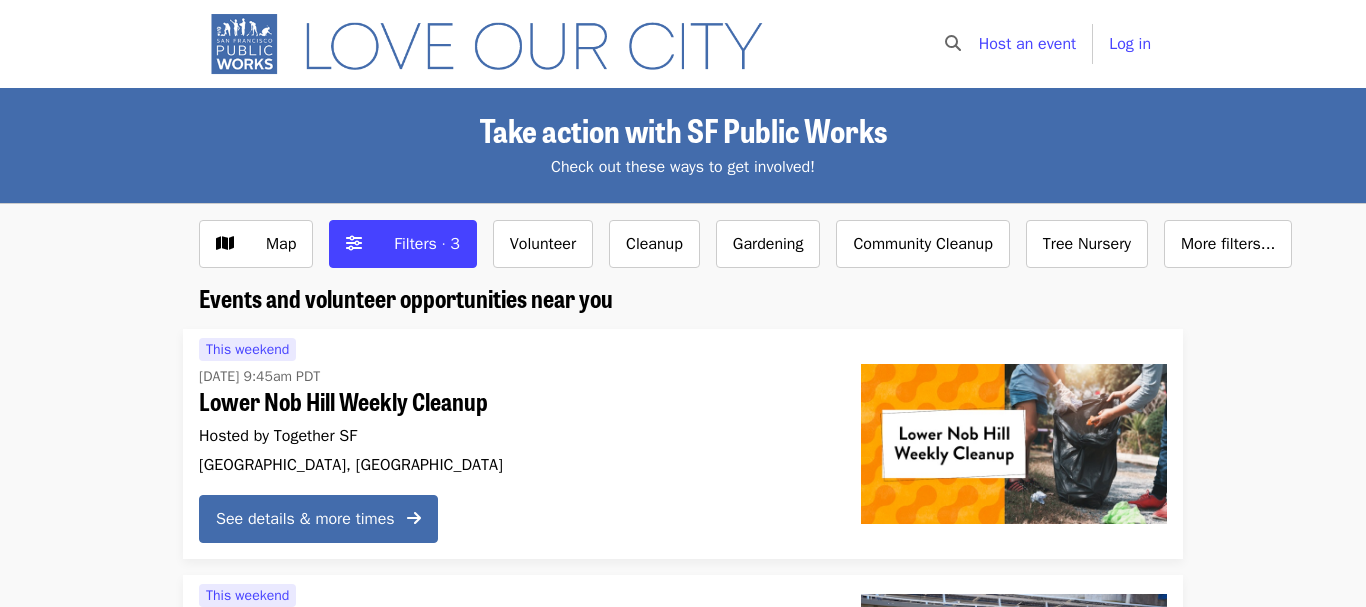 scroll, scrollTop: 0, scrollLeft: 0, axis: both 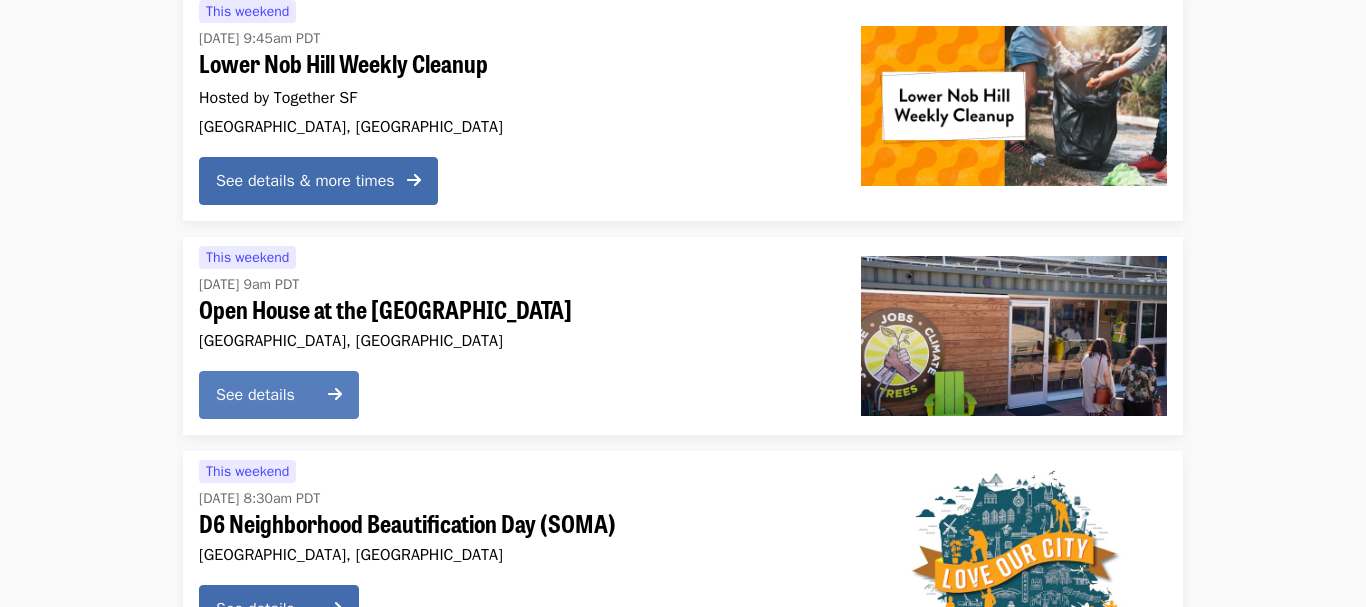 click on "See details" at bounding box center (279, 395) 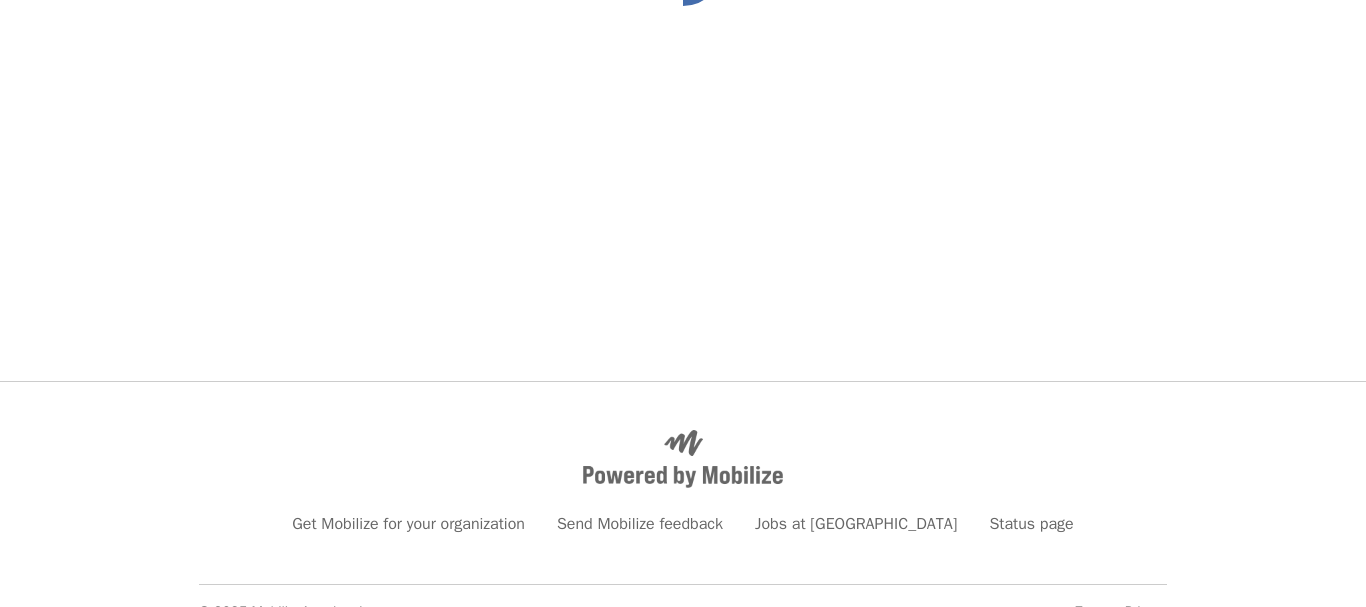 scroll, scrollTop: 0, scrollLeft: 0, axis: both 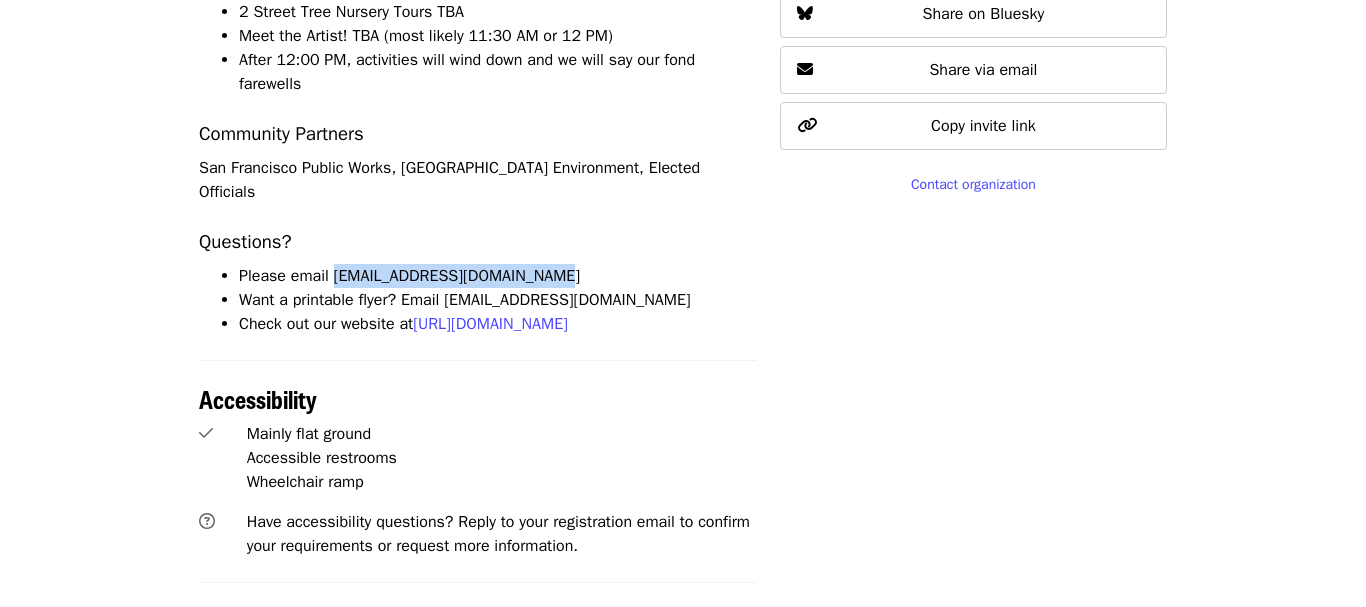 drag, startPoint x: 333, startPoint y: 254, endPoint x: 552, endPoint y: 252, distance: 219.00912 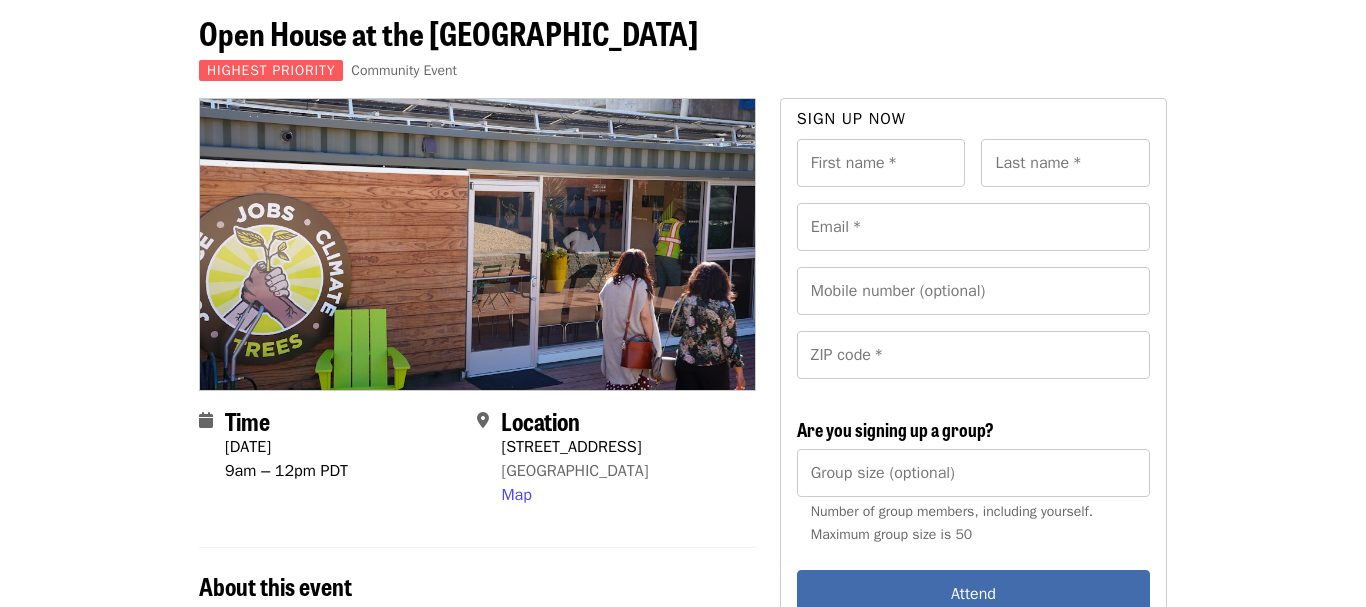 scroll, scrollTop: 0, scrollLeft: 0, axis: both 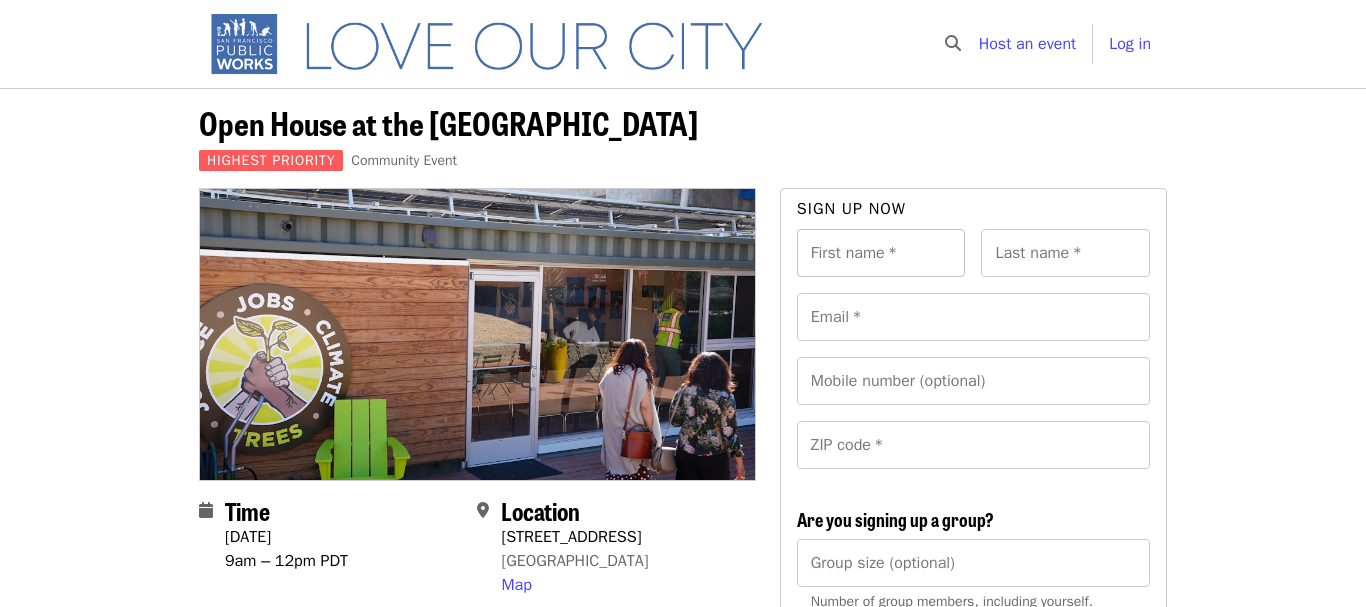 click on "First name   *" at bounding box center (881, 253) 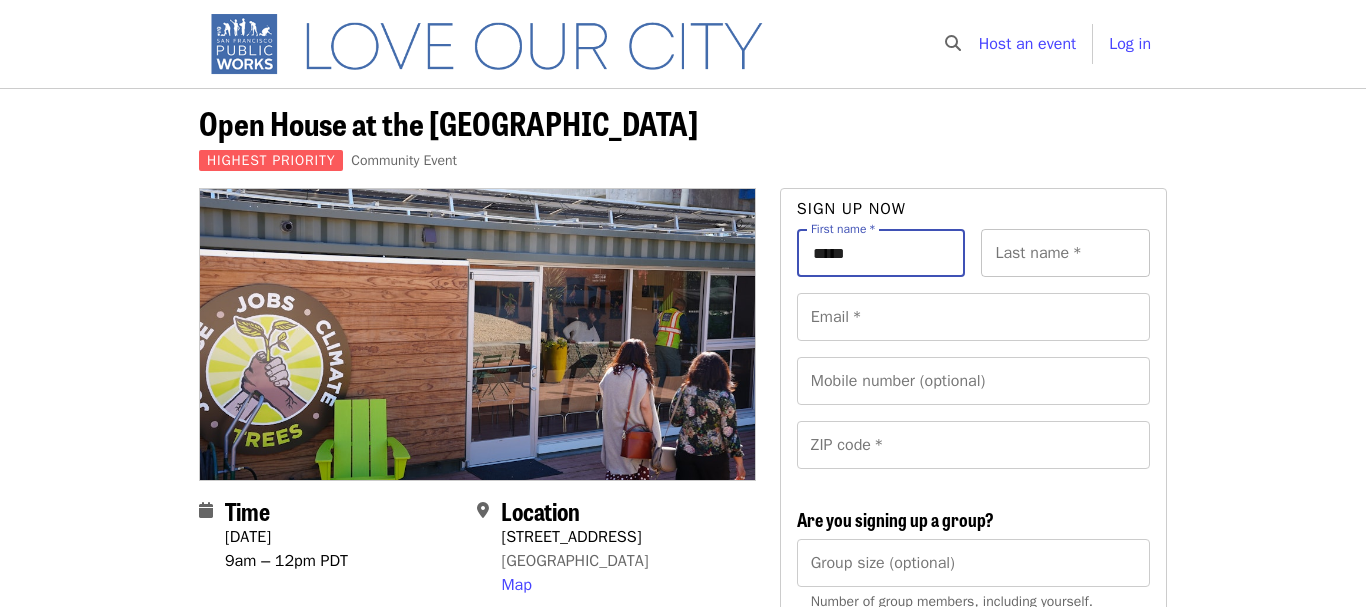 type on "*****" 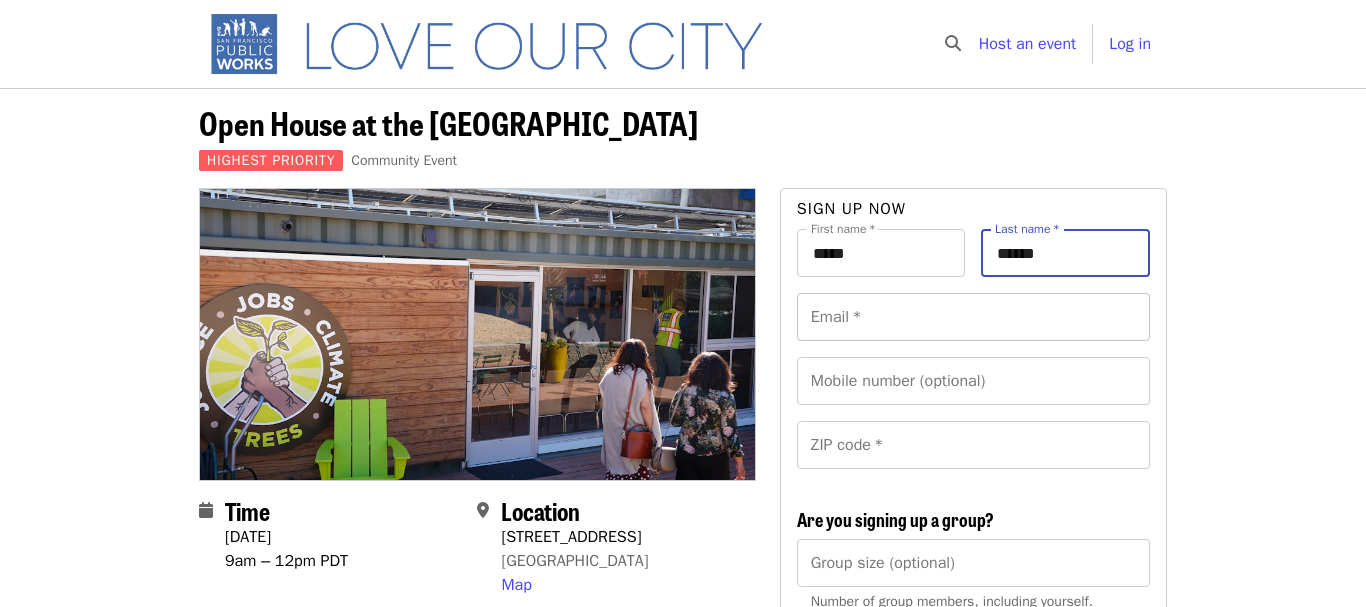 type on "******" 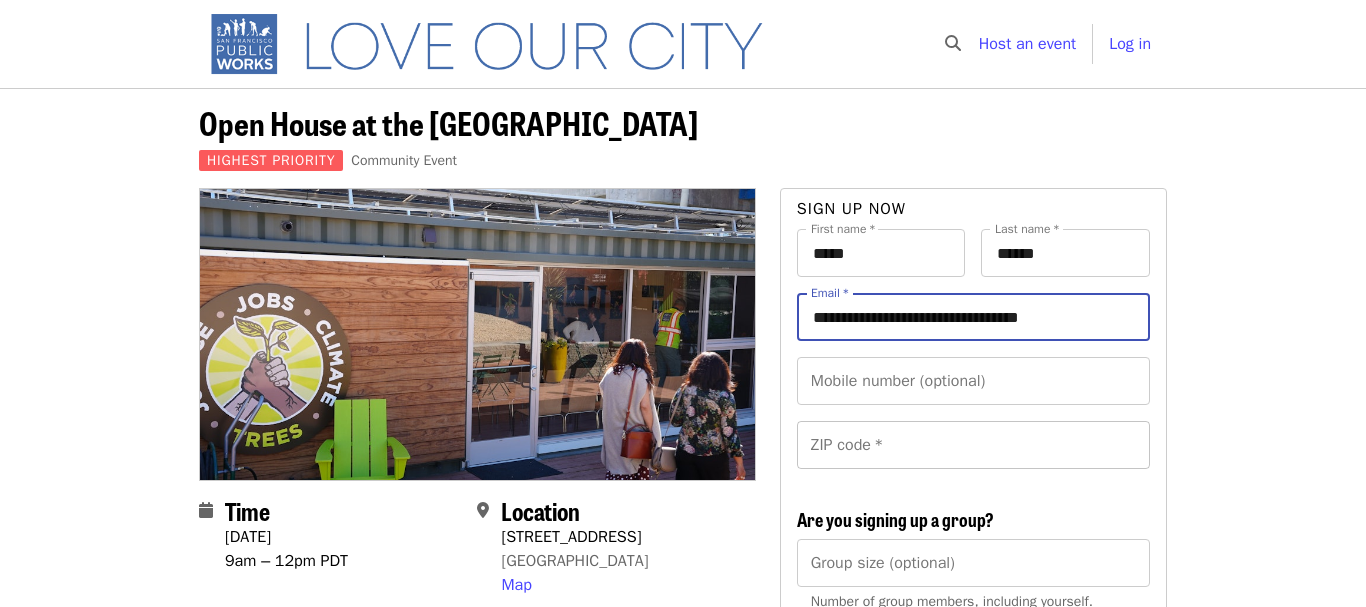 type on "**********" 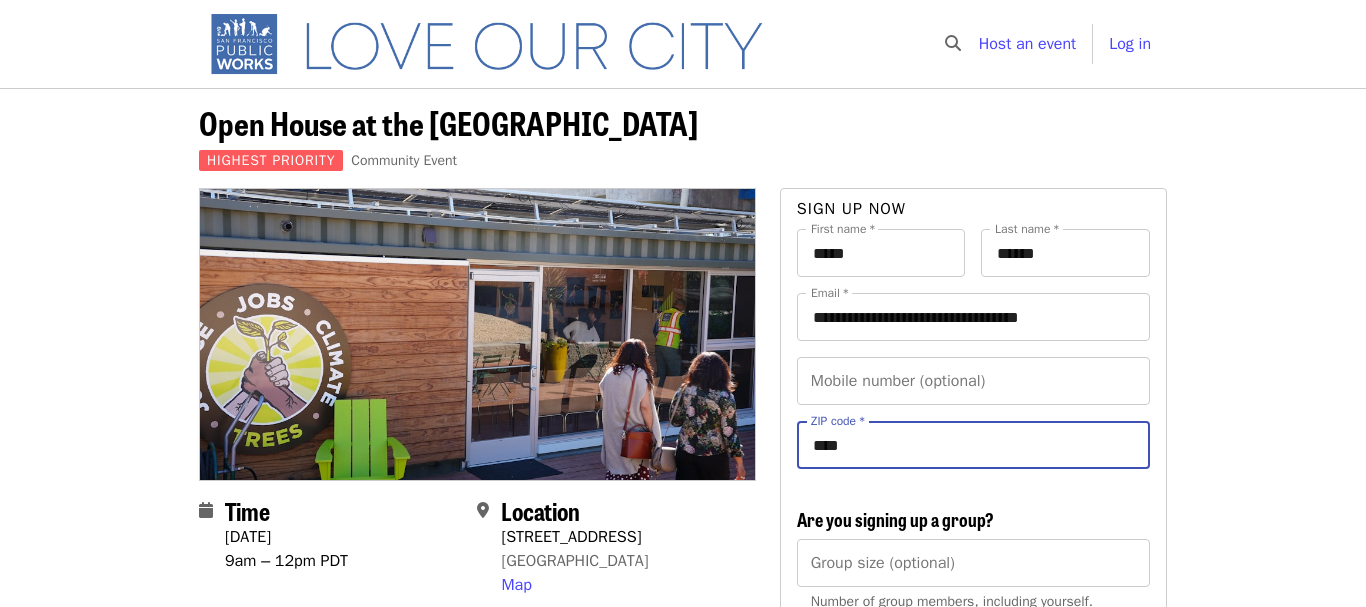 type on "*****" 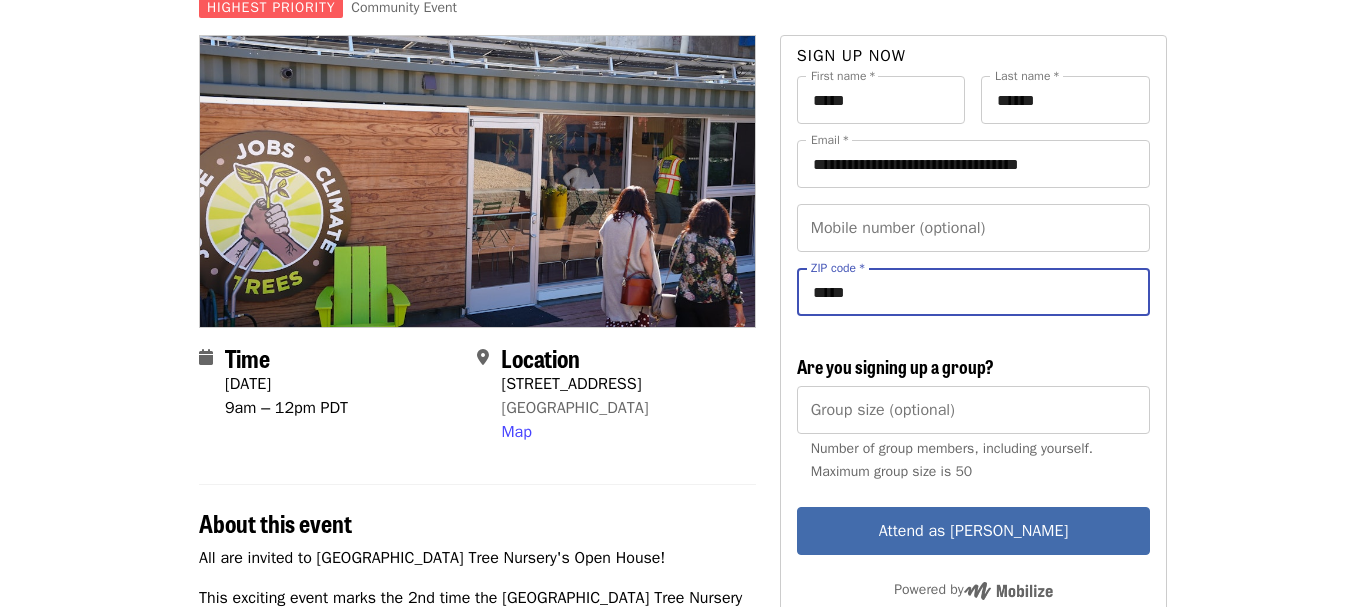 scroll, scrollTop: 189, scrollLeft: 0, axis: vertical 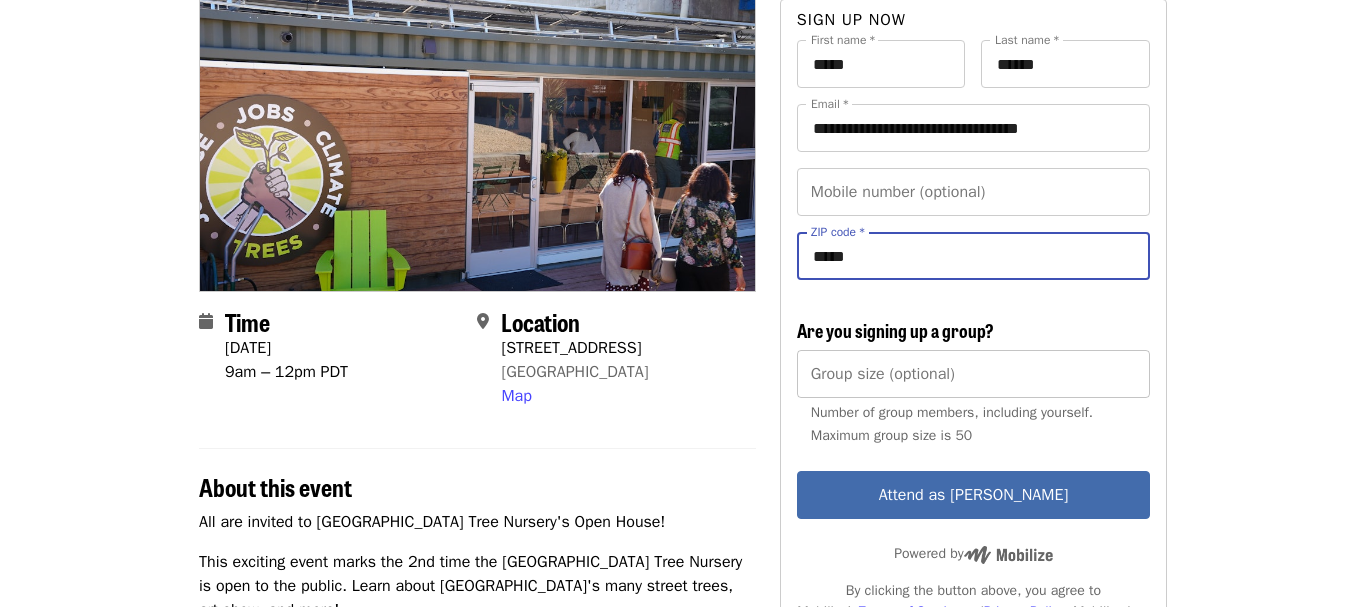 type on "*" 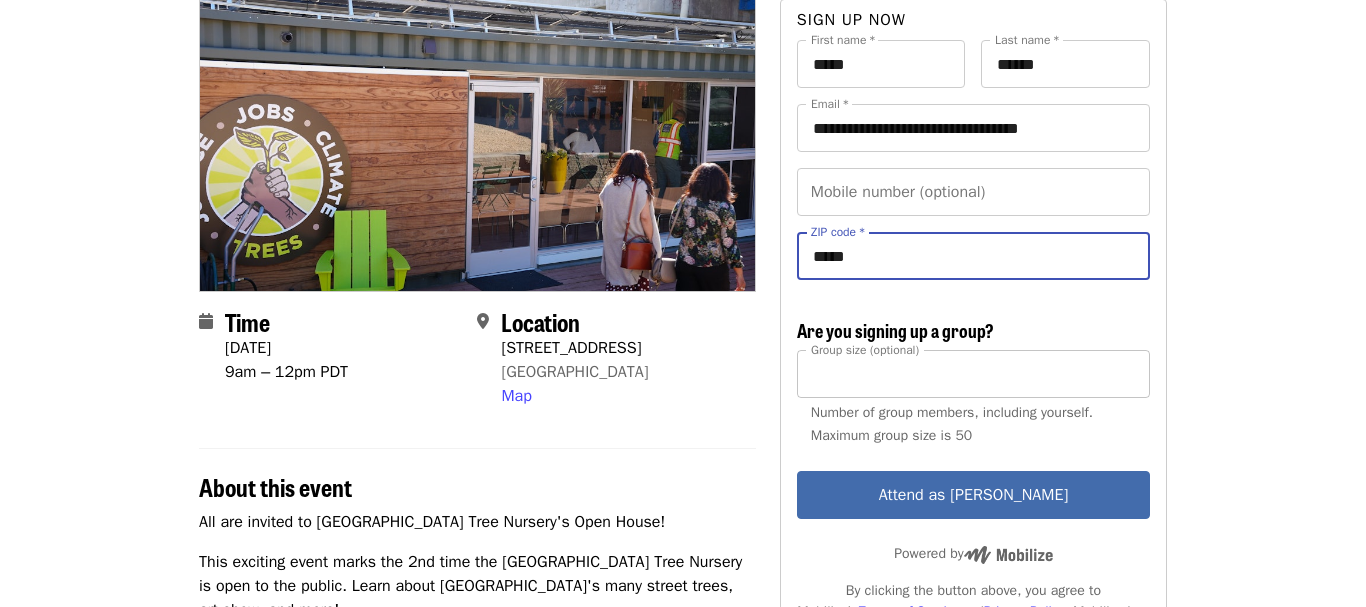 type on "*****" 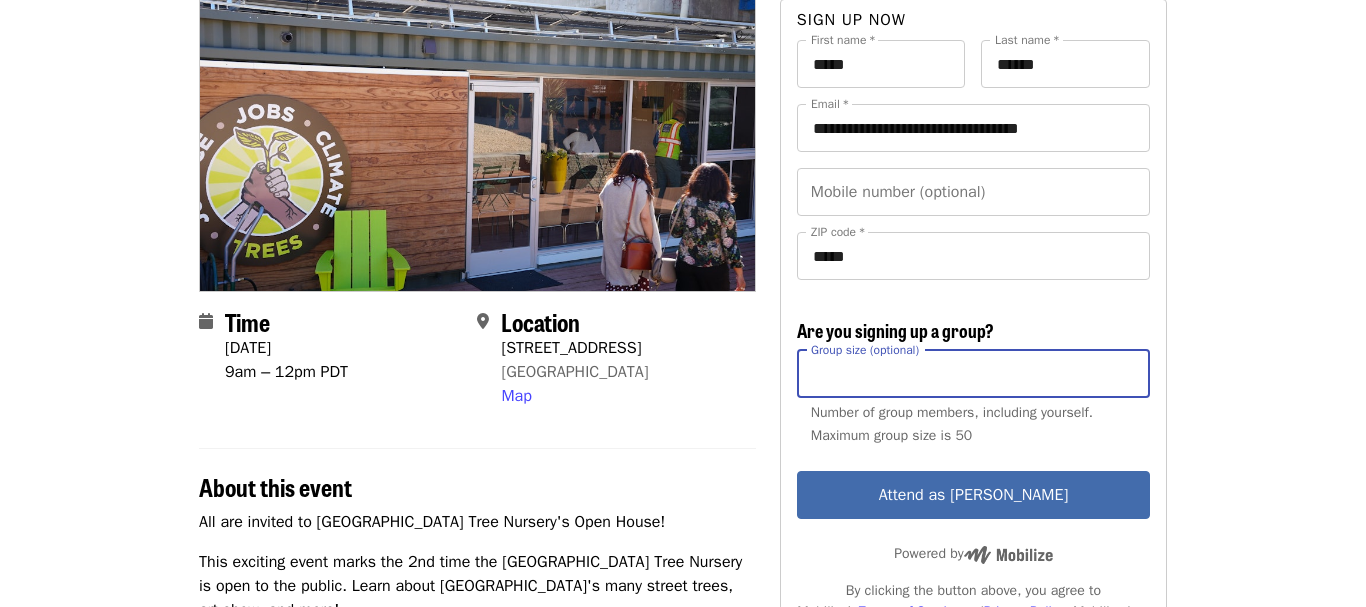 click on "*" at bounding box center (973, 374) 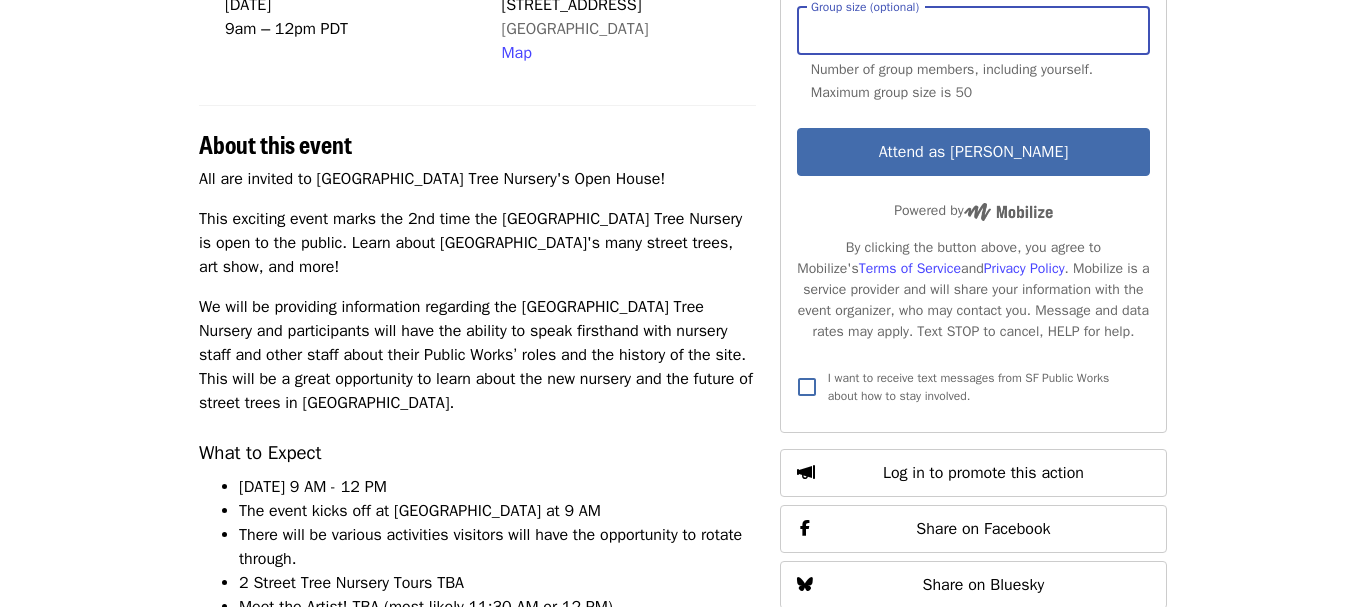 scroll, scrollTop: 561, scrollLeft: 0, axis: vertical 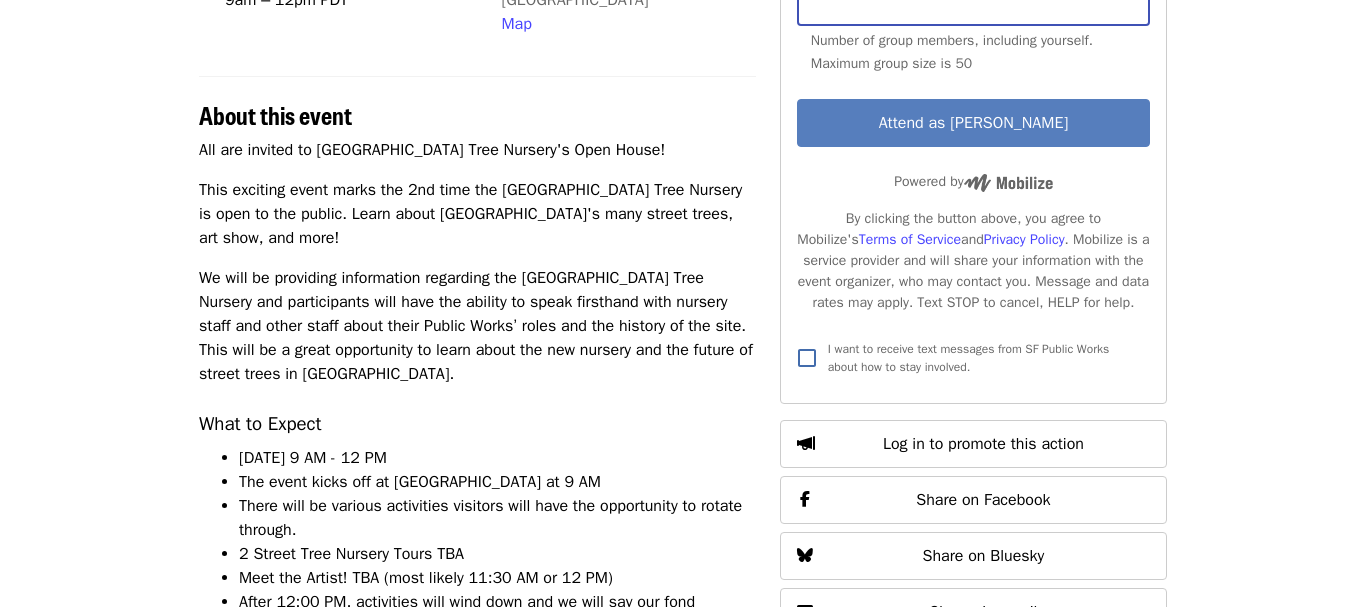 click on "Attend as [PERSON_NAME]" at bounding box center (973, 123) 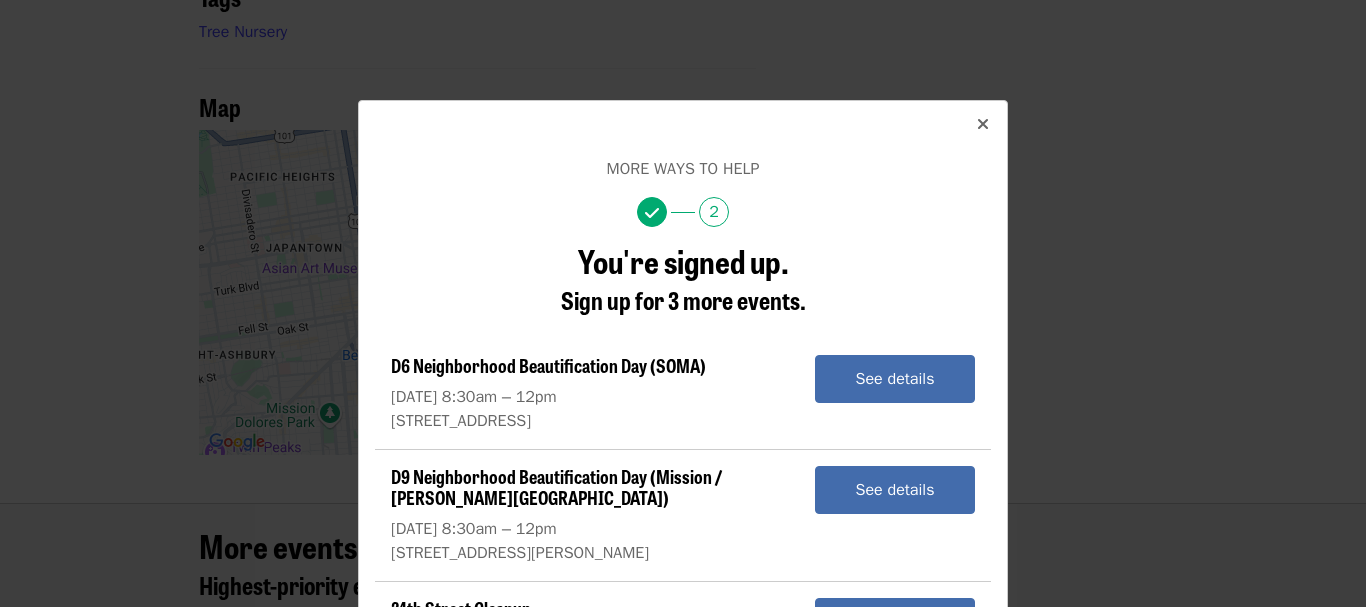 scroll, scrollTop: 1756, scrollLeft: 0, axis: vertical 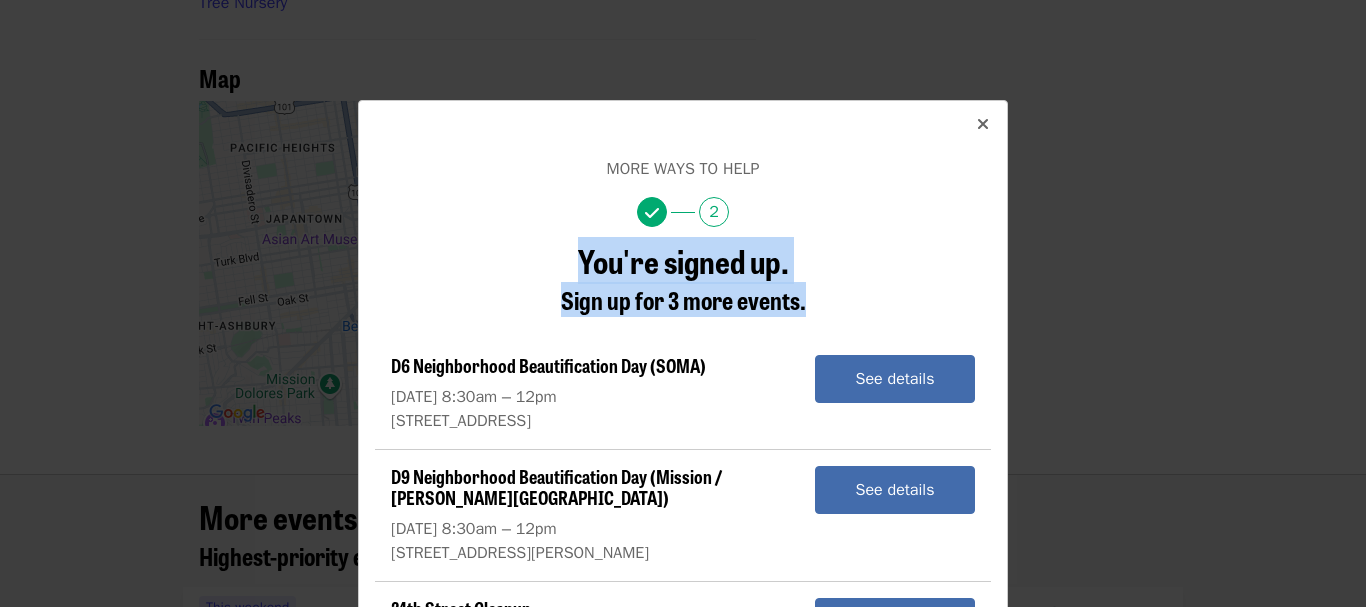 drag, startPoint x: 825, startPoint y: 260, endPoint x: 836, endPoint y: 229, distance: 32.89377 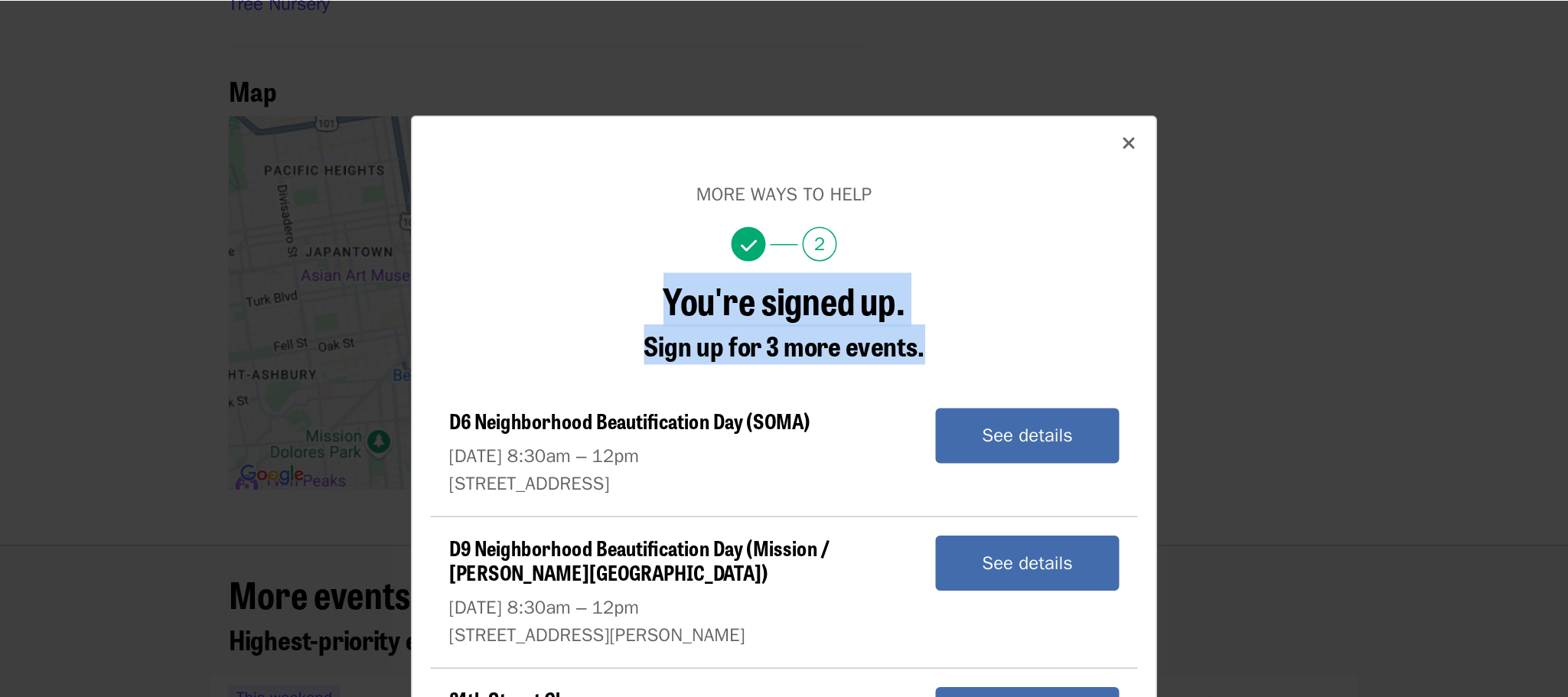 scroll, scrollTop: 905, scrollLeft: 0, axis: vertical 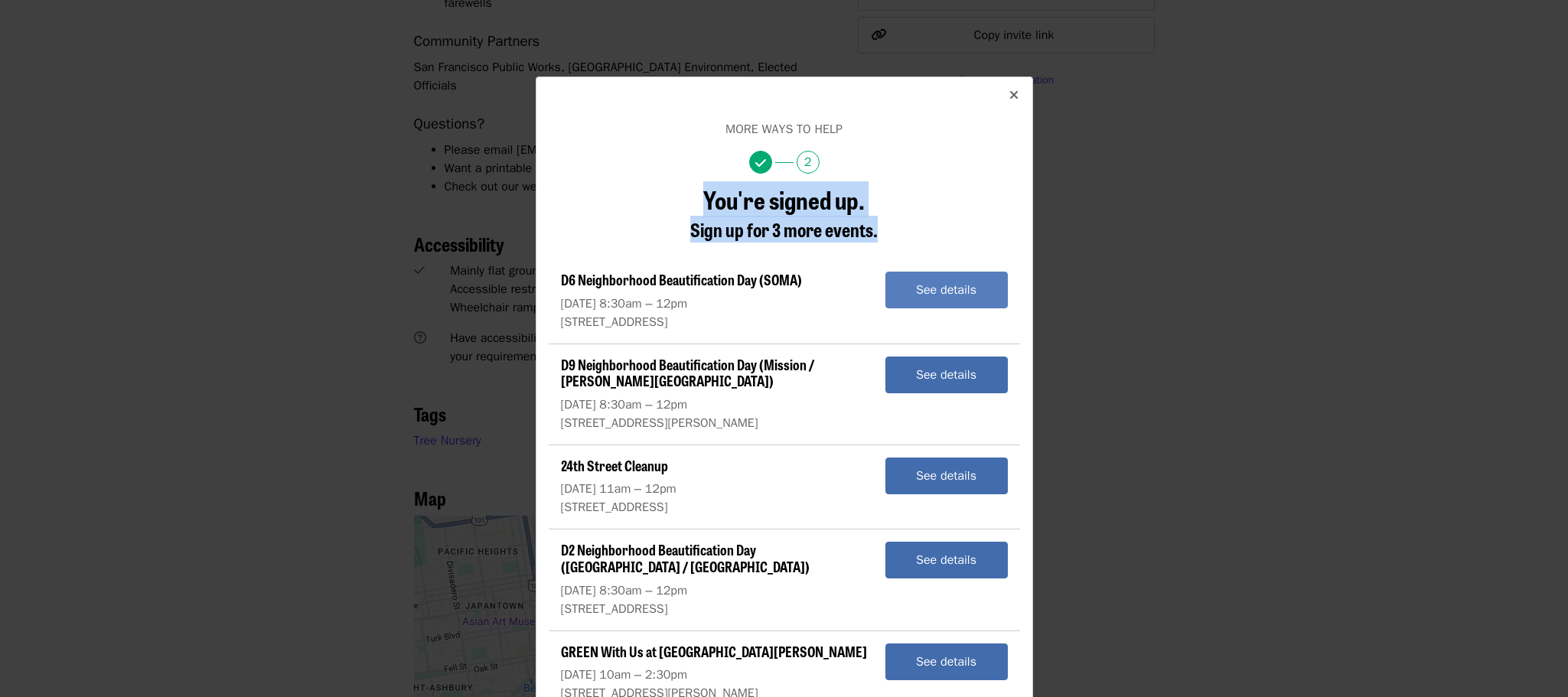 click on "See details" at bounding box center [947, 290] 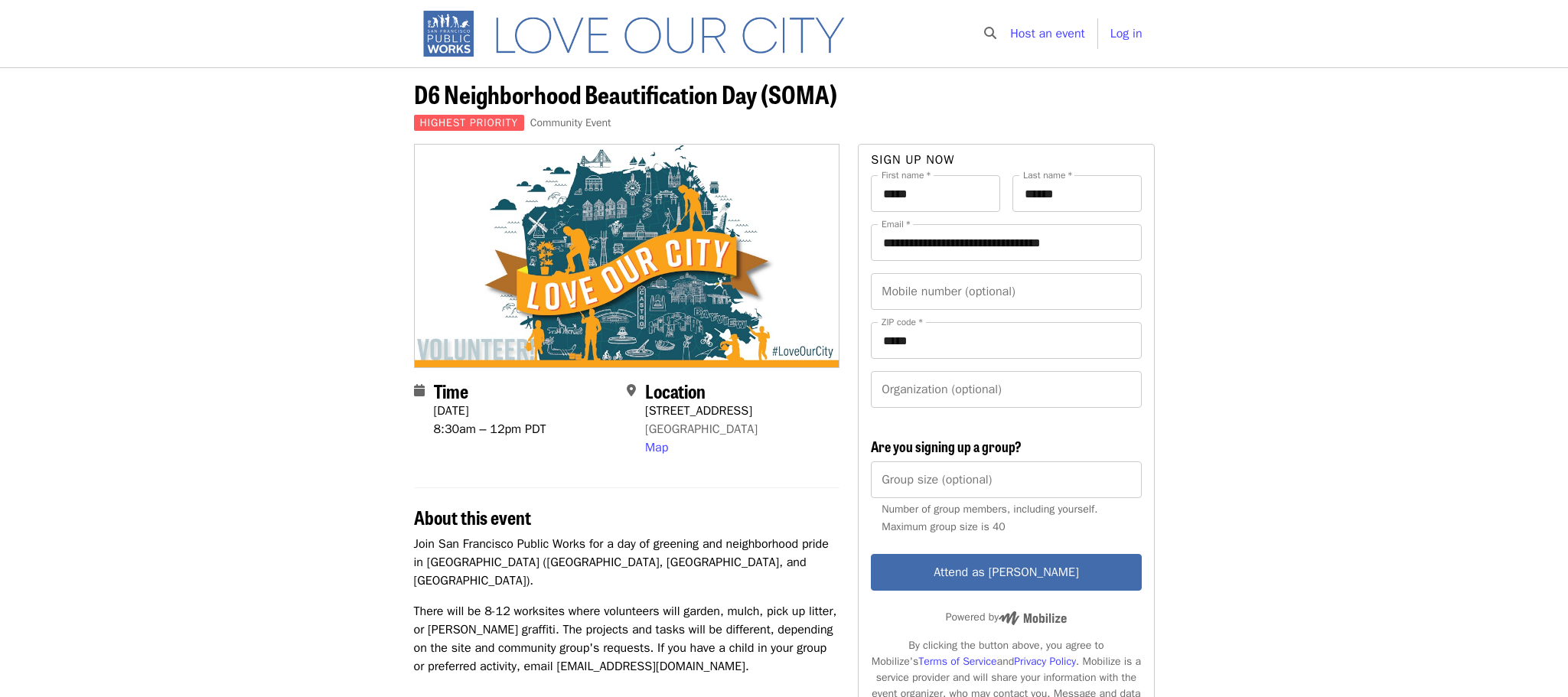 scroll, scrollTop: 0, scrollLeft: 0, axis: both 